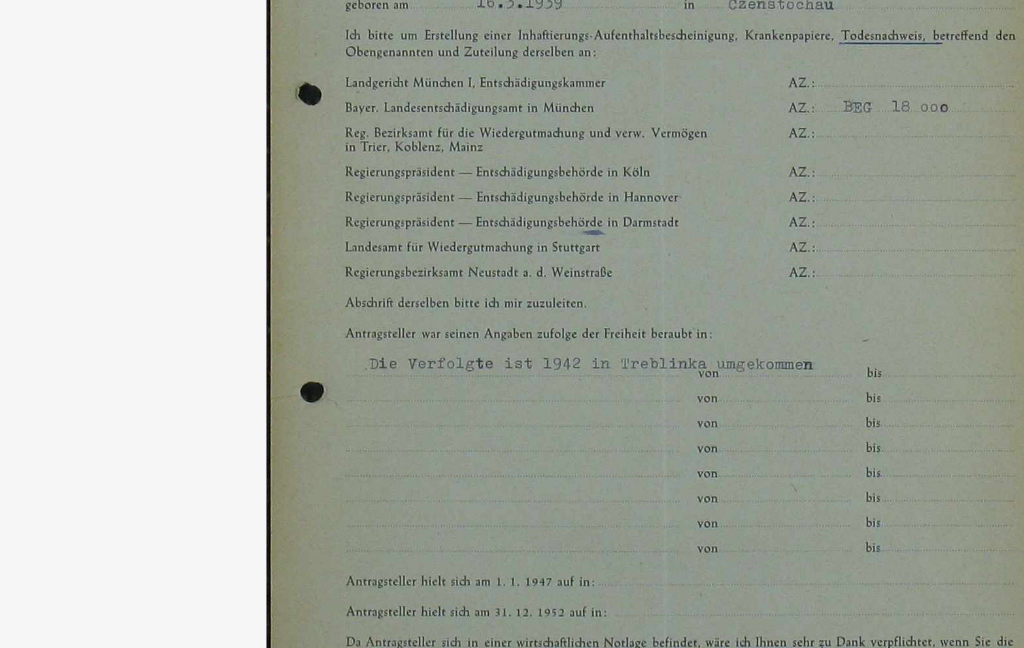 scroll, scrollTop: 0, scrollLeft: 0, axis: both 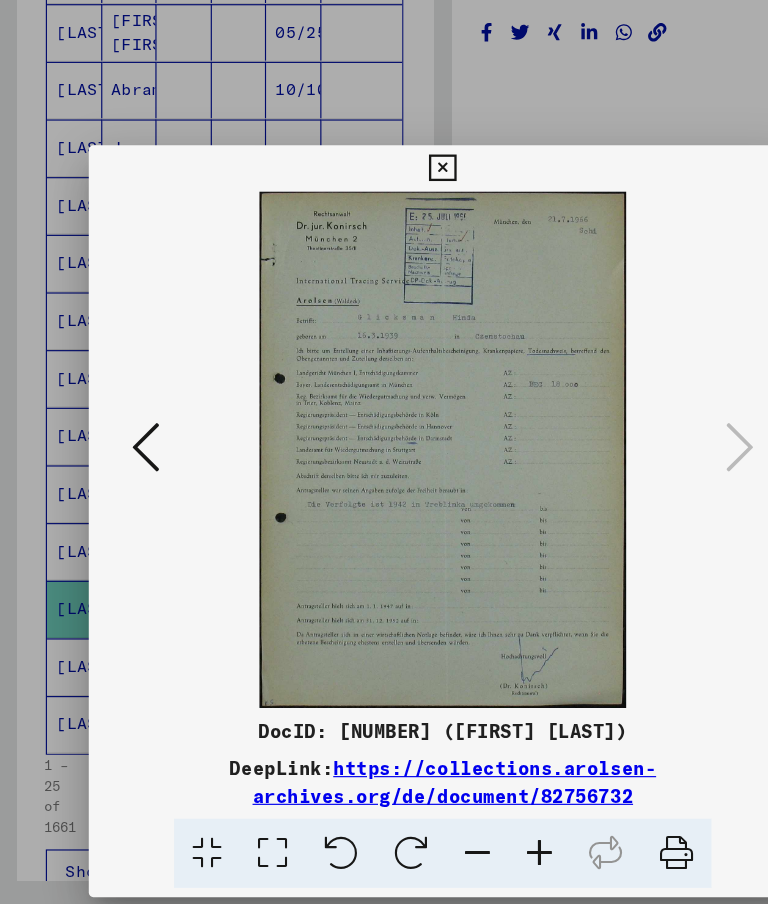click 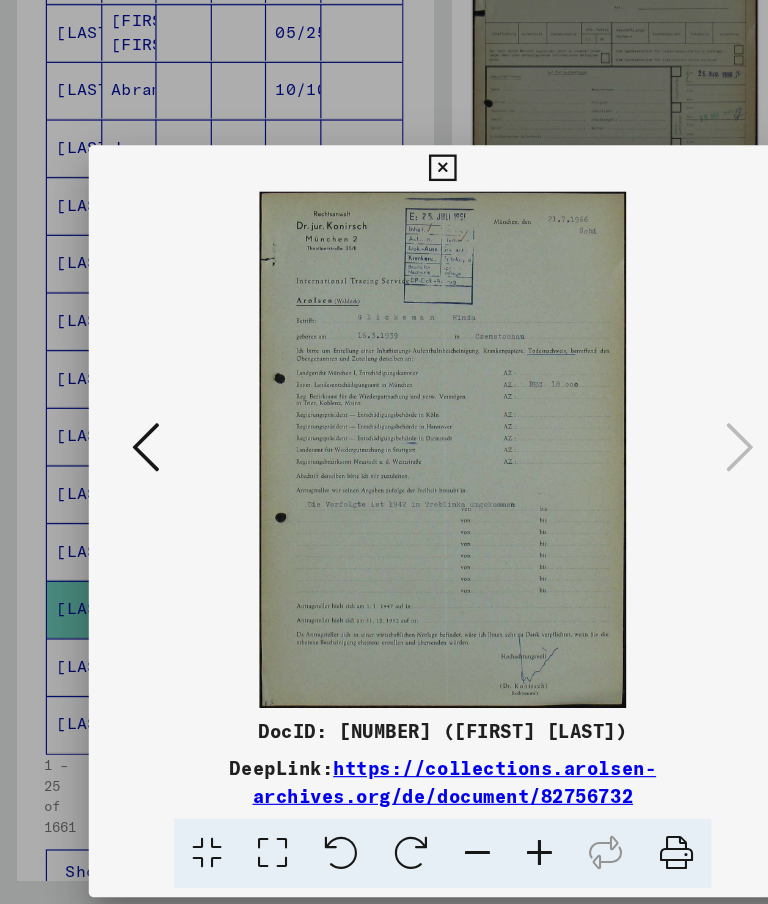 scroll, scrollTop: 491, scrollLeft: 42, axis: both 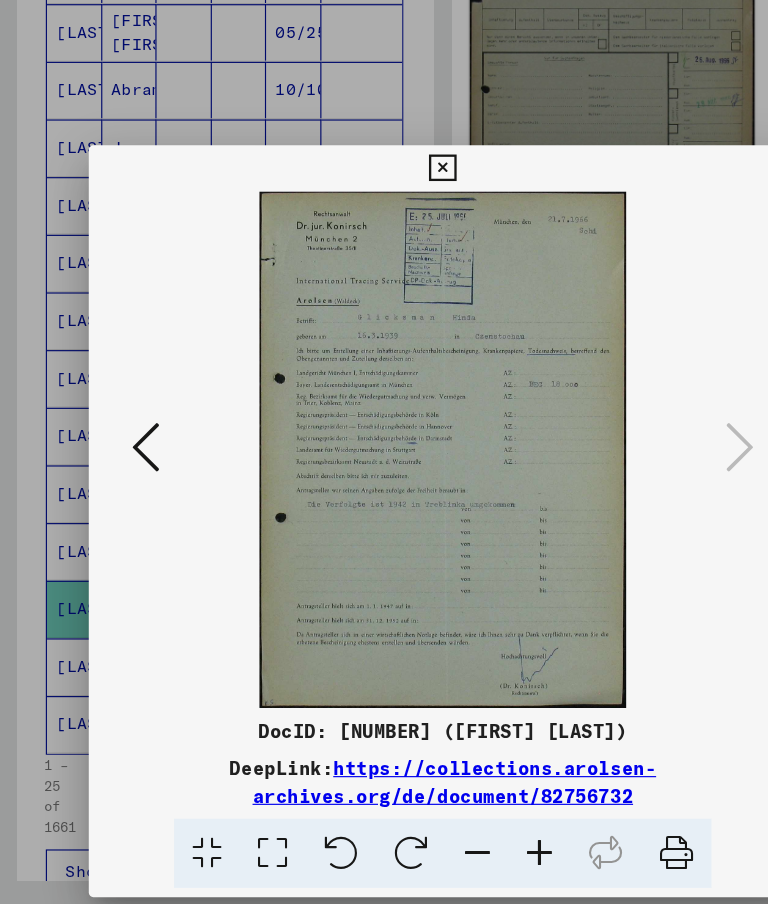 click 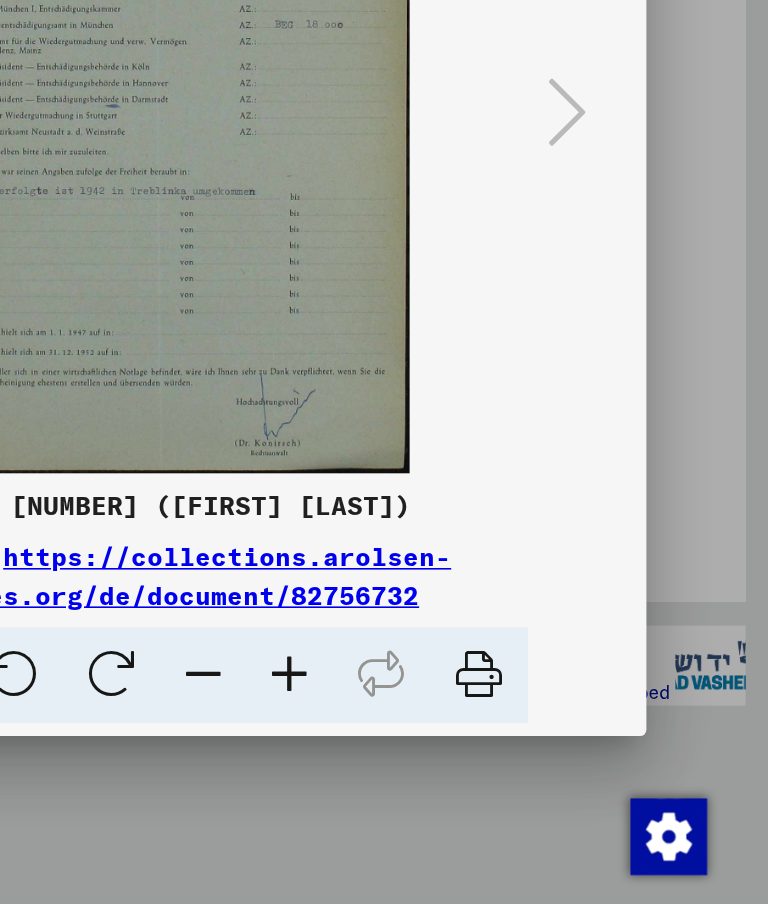 scroll, scrollTop: 729, scrollLeft: 9, axis: both 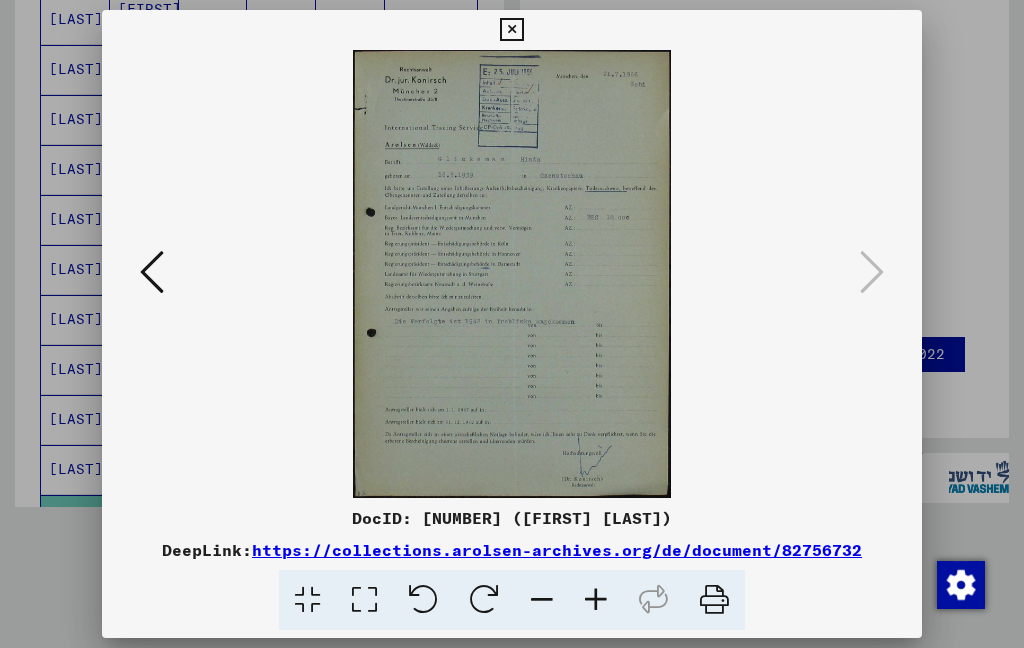 click at bounding box center [511, 274] 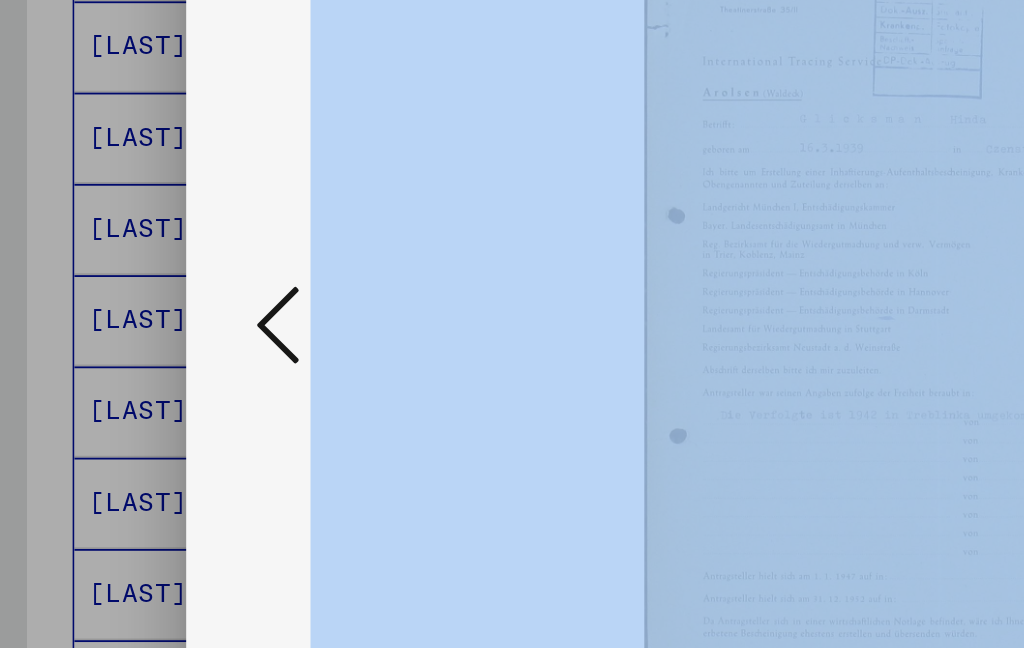 click at bounding box center [152, 272] 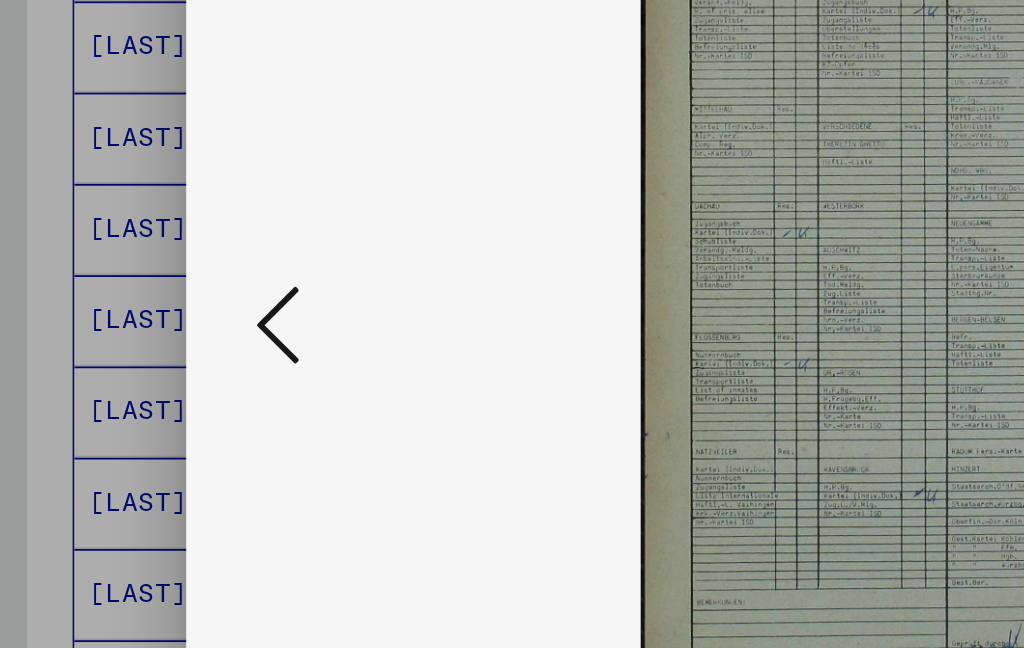 click at bounding box center [152, 273] 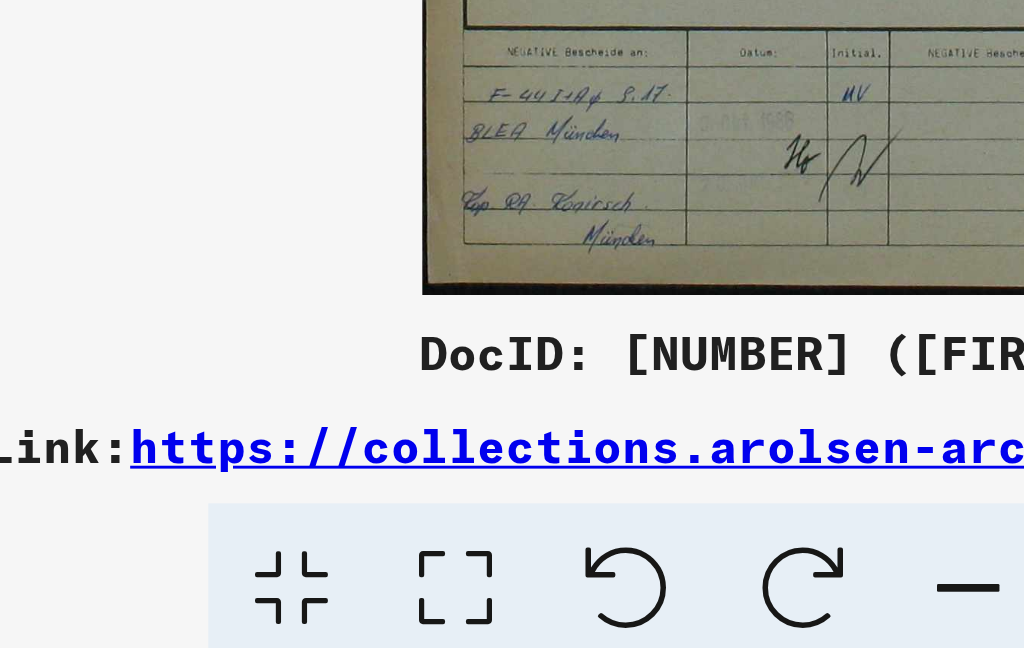 scroll, scrollTop: 682, scrollLeft: 0, axis: vertical 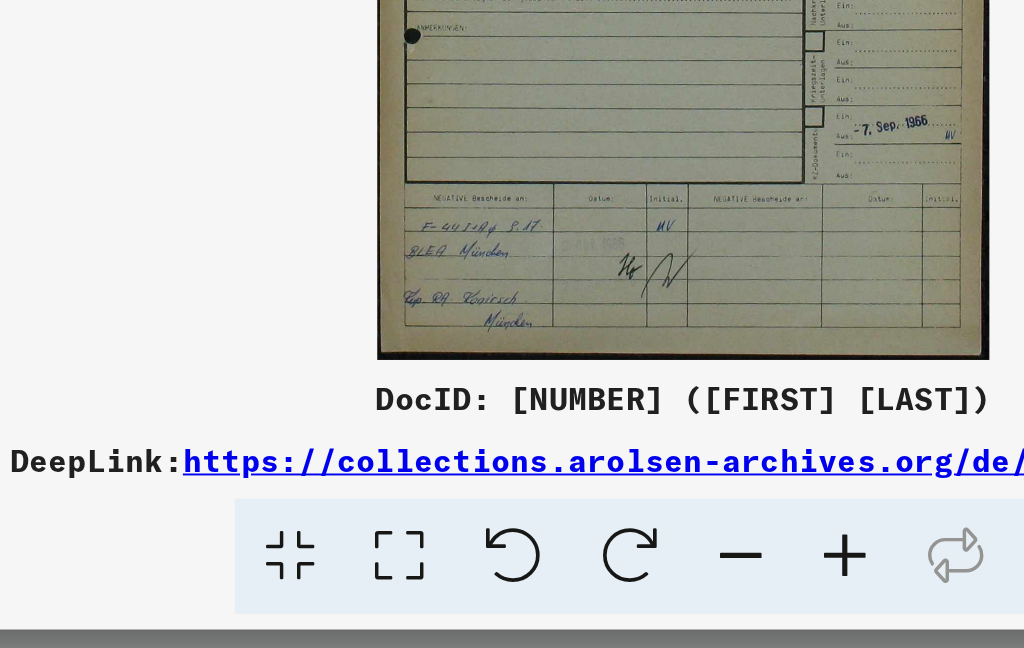 click on "https://collections.arolsen-archives.org/de/document/82756732" at bounding box center [557, 550] 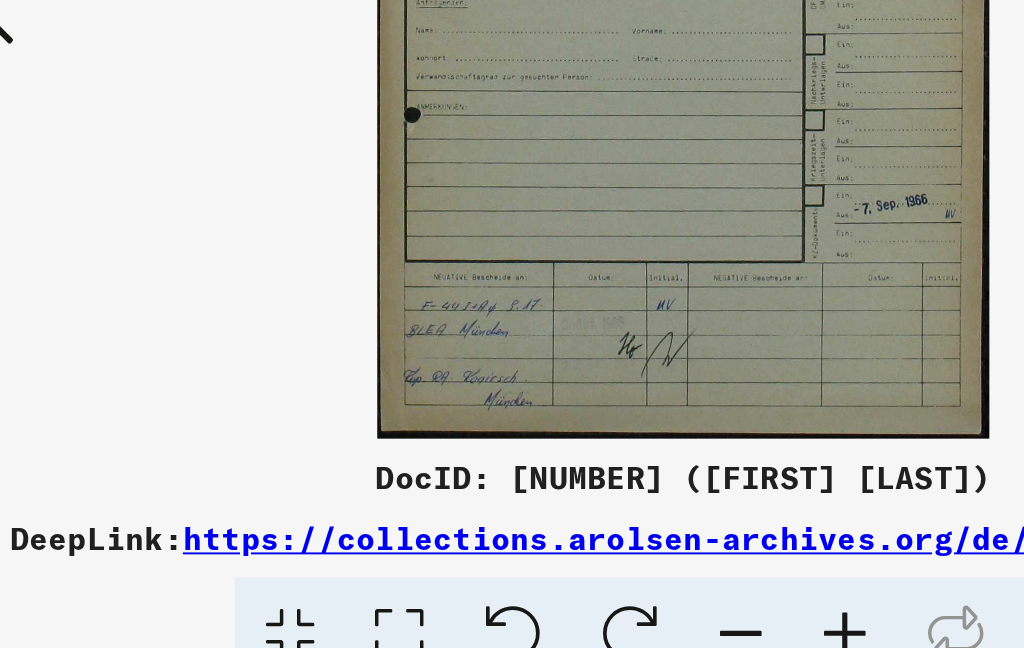 scroll, scrollTop: 682, scrollLeft: 0, axis: vertical 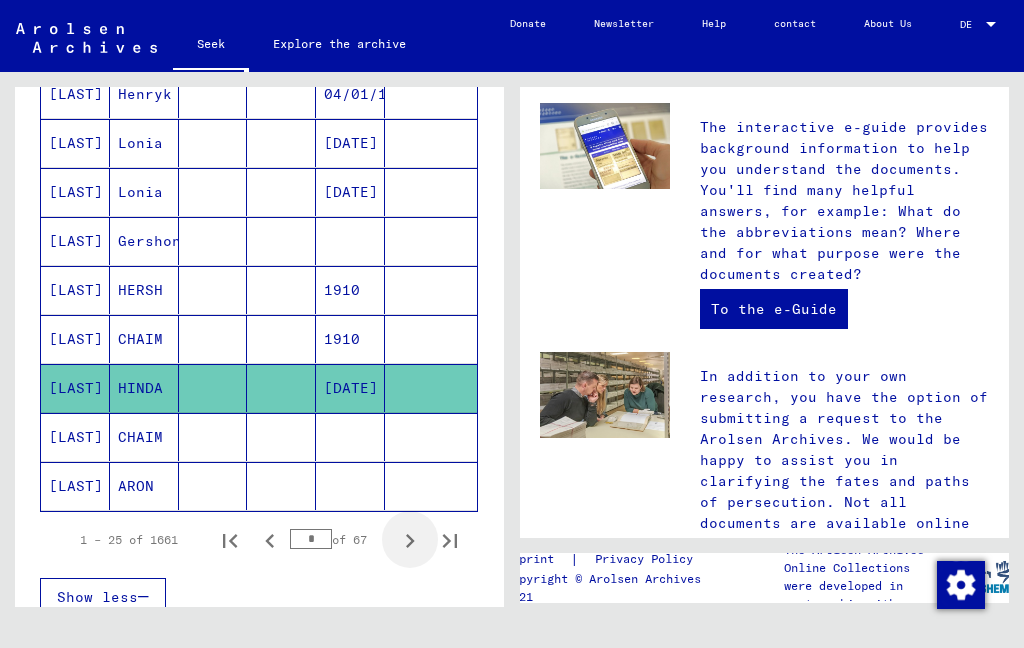 click 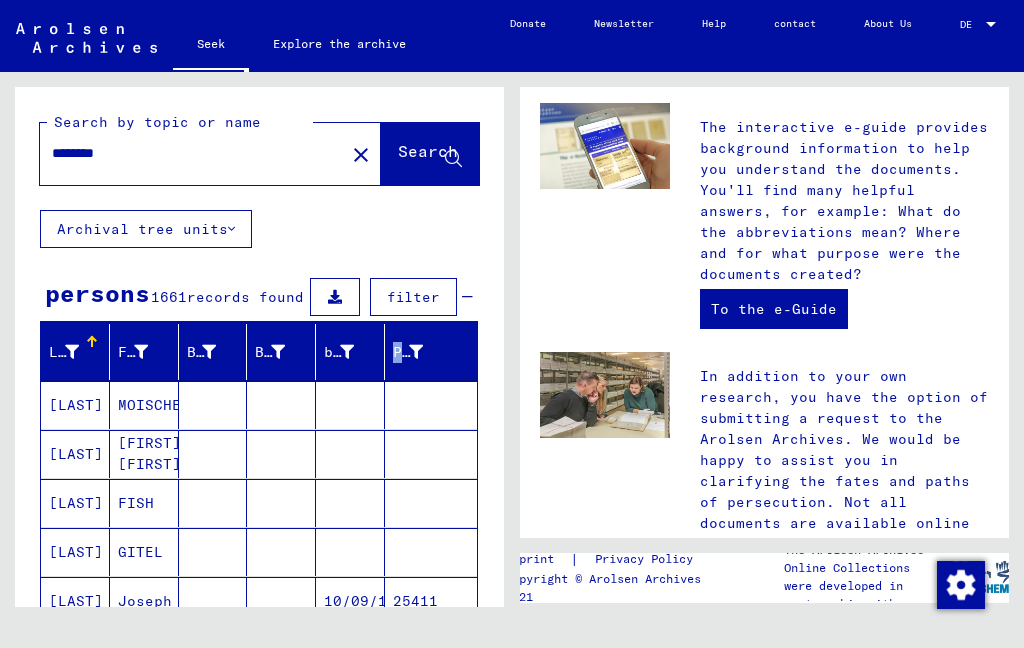 scroll, scrollTop: 0, scrollLeft: 0, axis: both 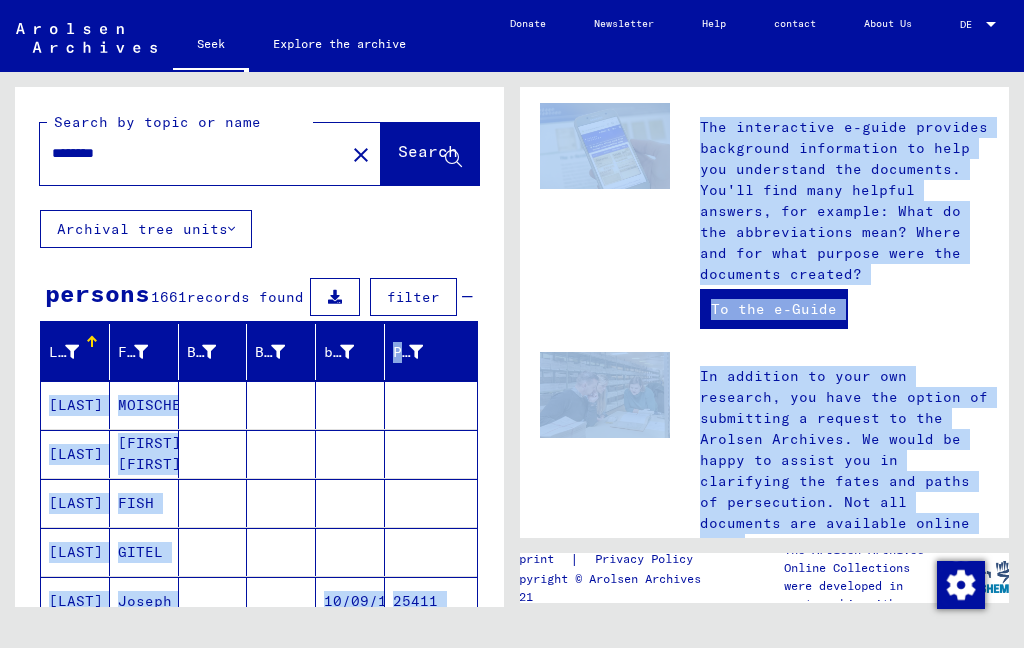 click at bounding box center [431, 454] 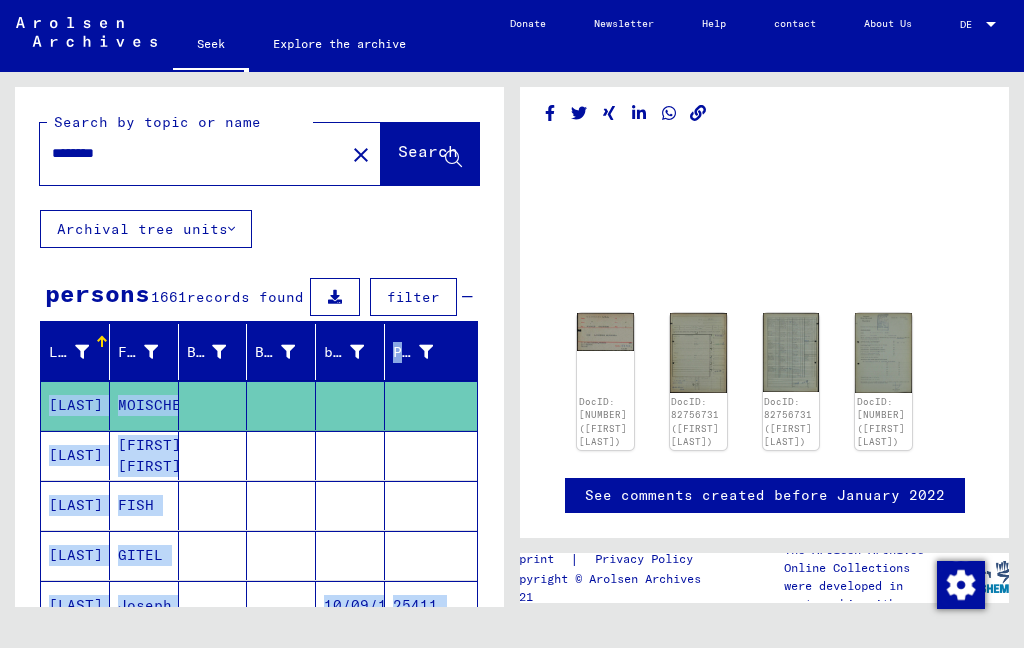 scroll, scrollTop: 0, scrollLeft: 0, axis: both 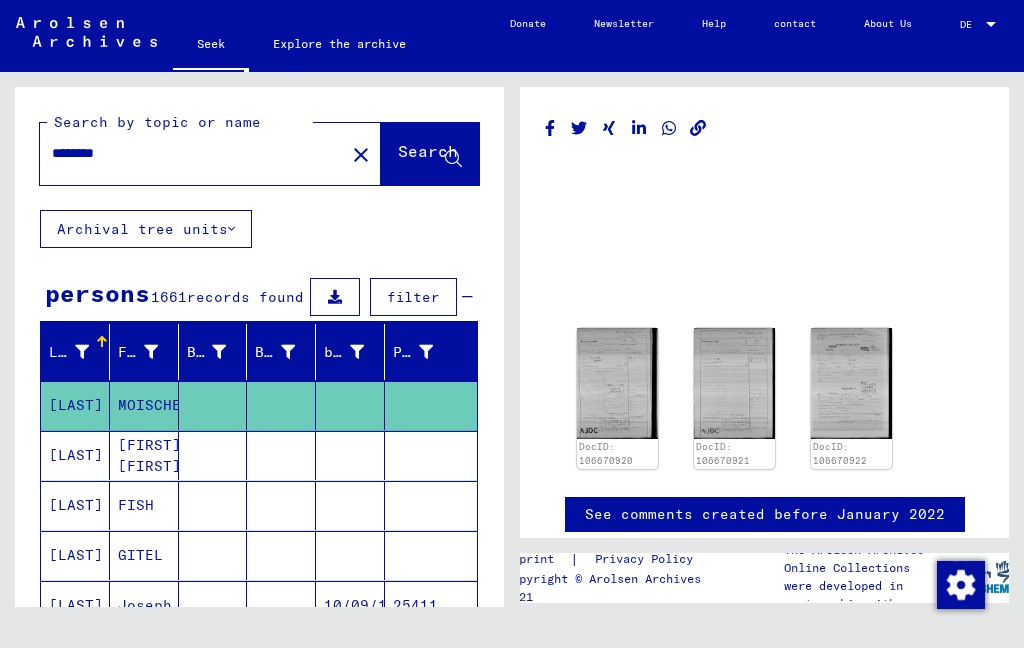 click 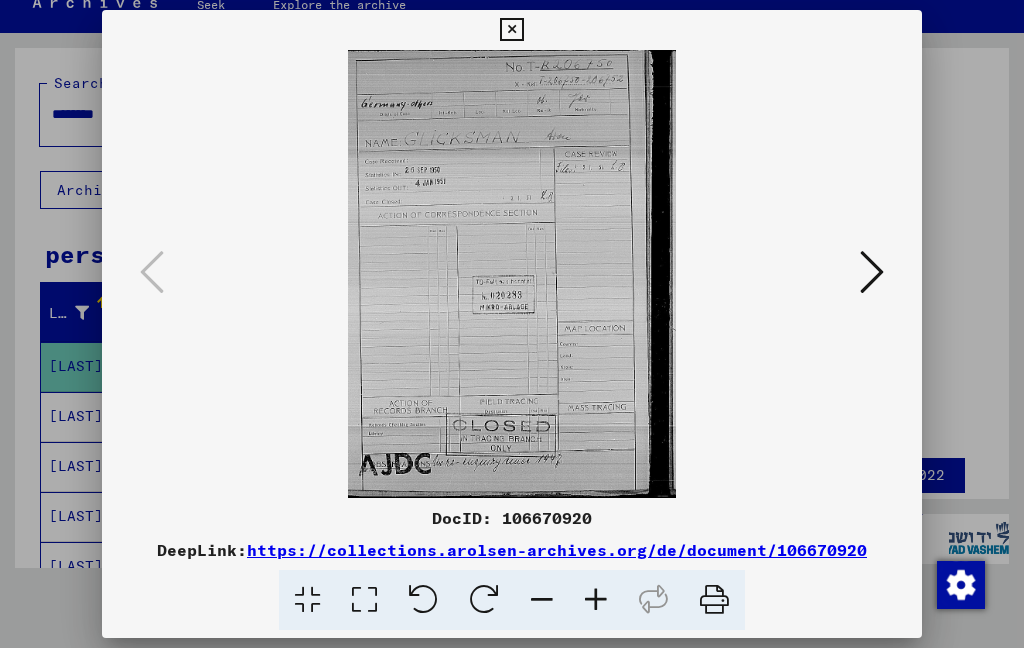 scroll, scrollTop: 633, scrollLeft: 0, axis: vertical 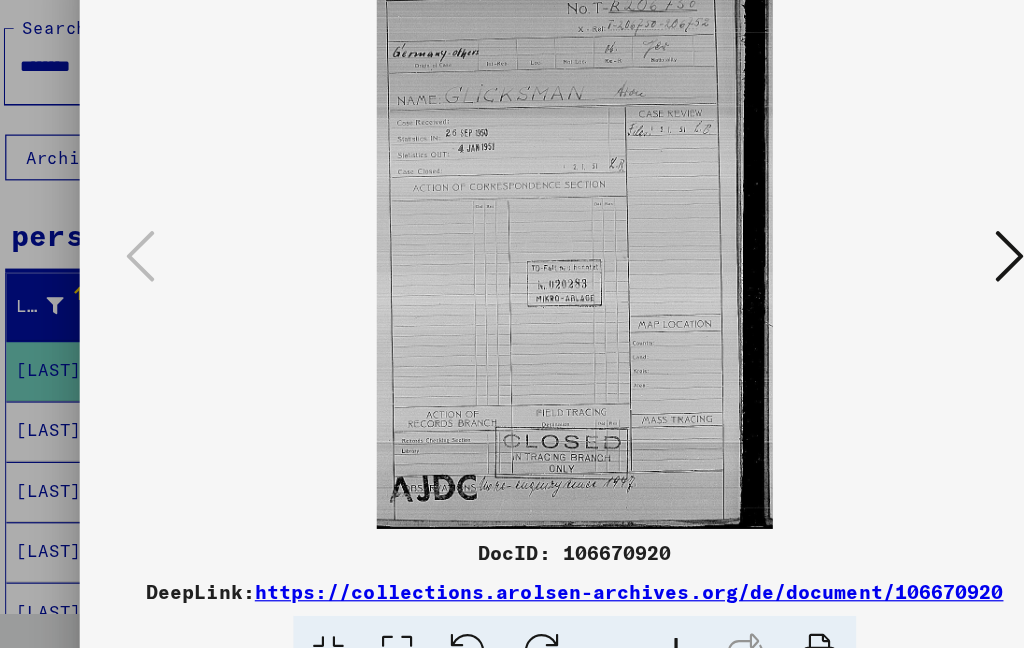 click at bounding box center (872, 272) 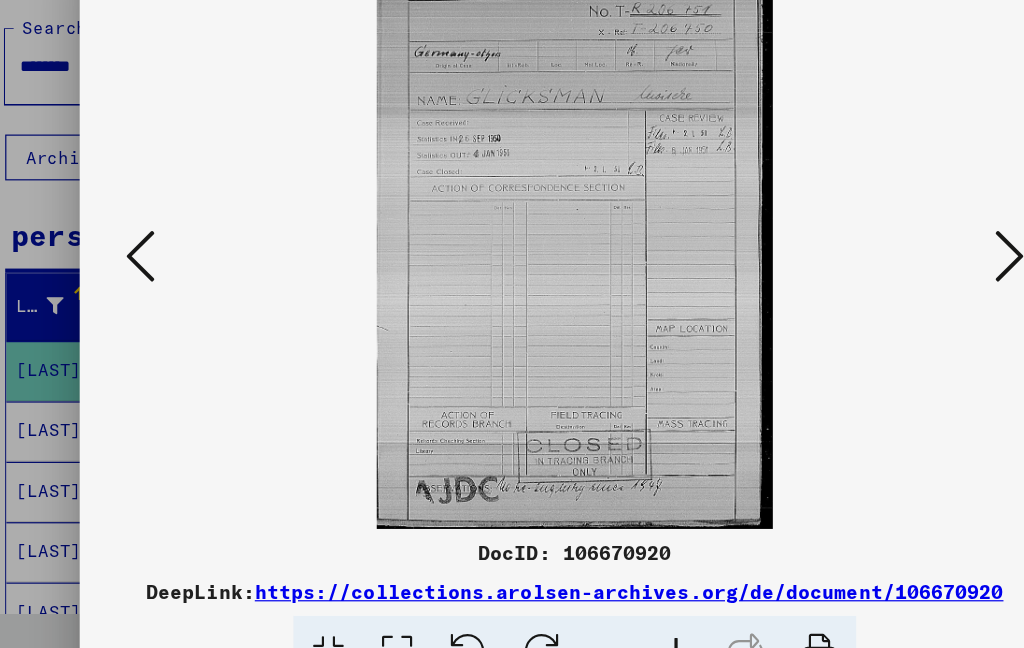click at bounding box center (872, 272) 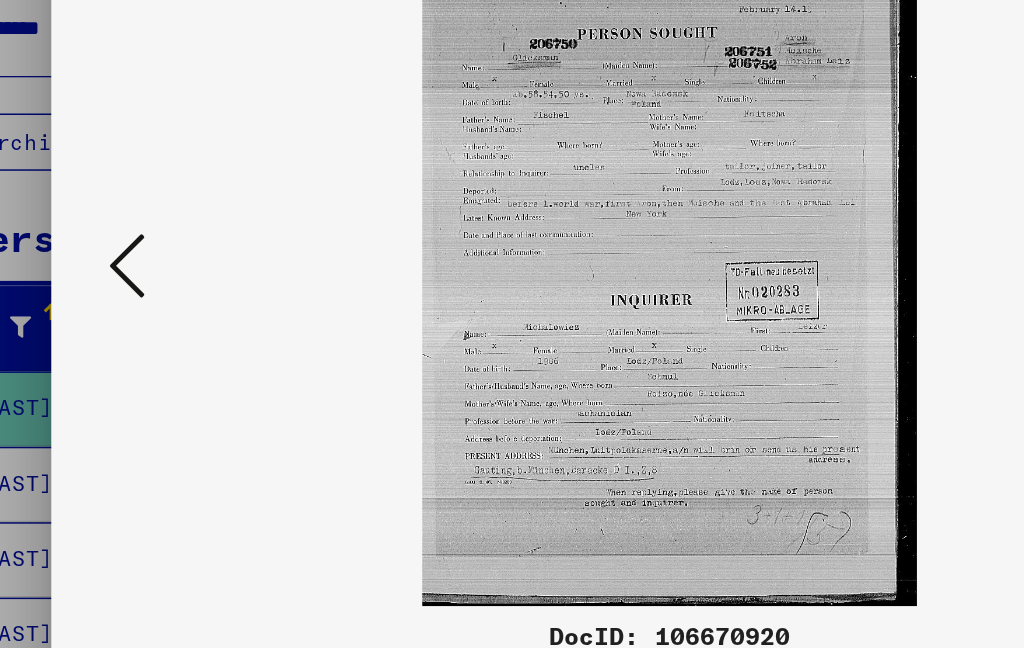 scroll, scrollTop: 39, scrollLeft: 0, axis: vertical 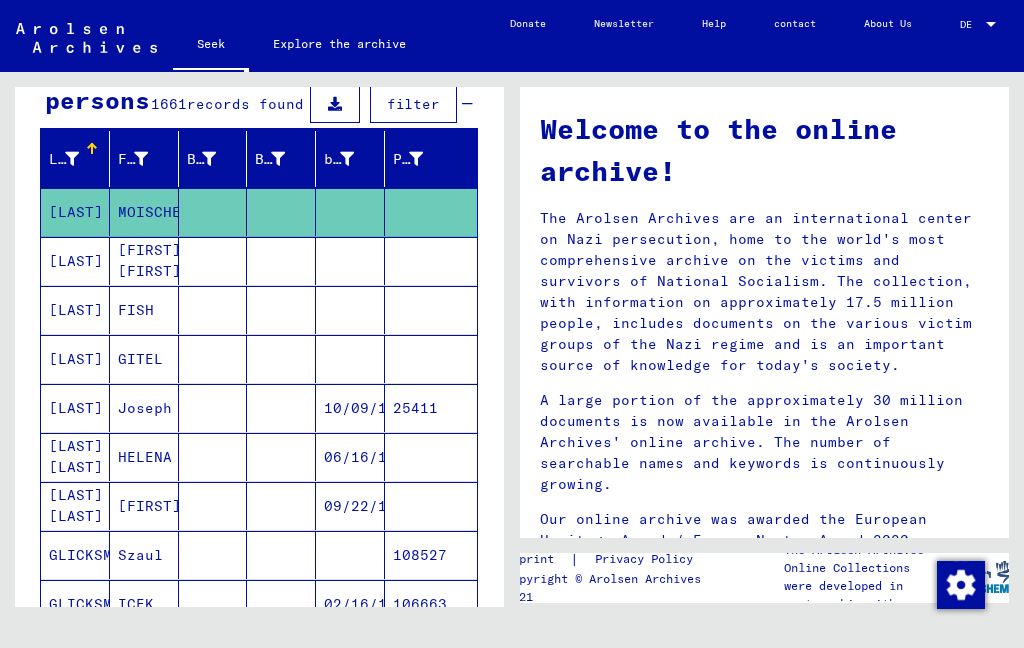 click at bounding box center (431, 506) 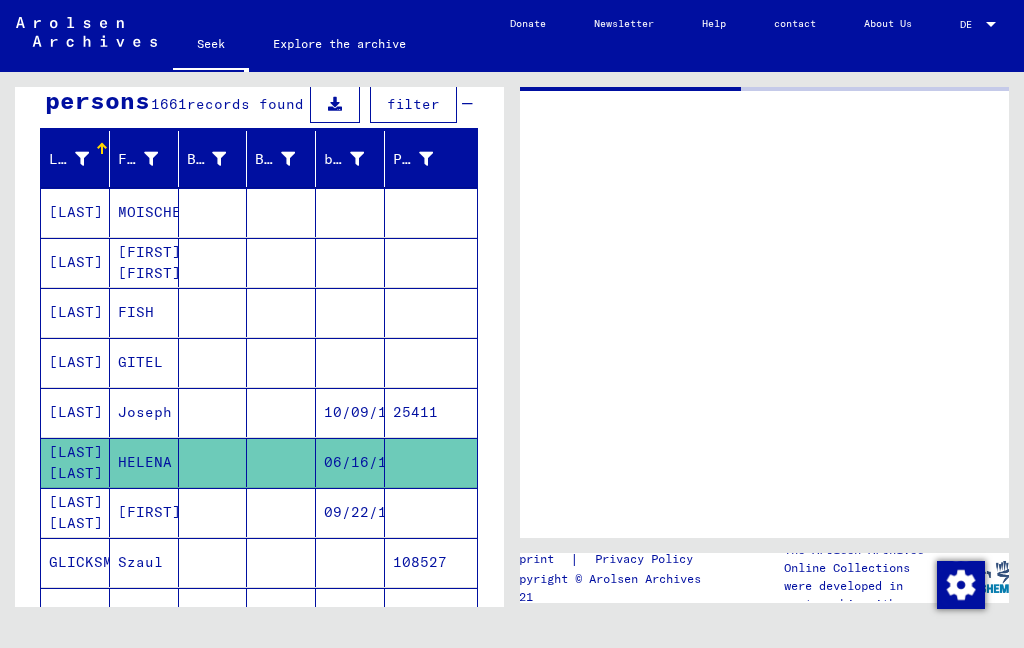 scroll, scrollTop: 0, scrollLeft: 0, axis: both 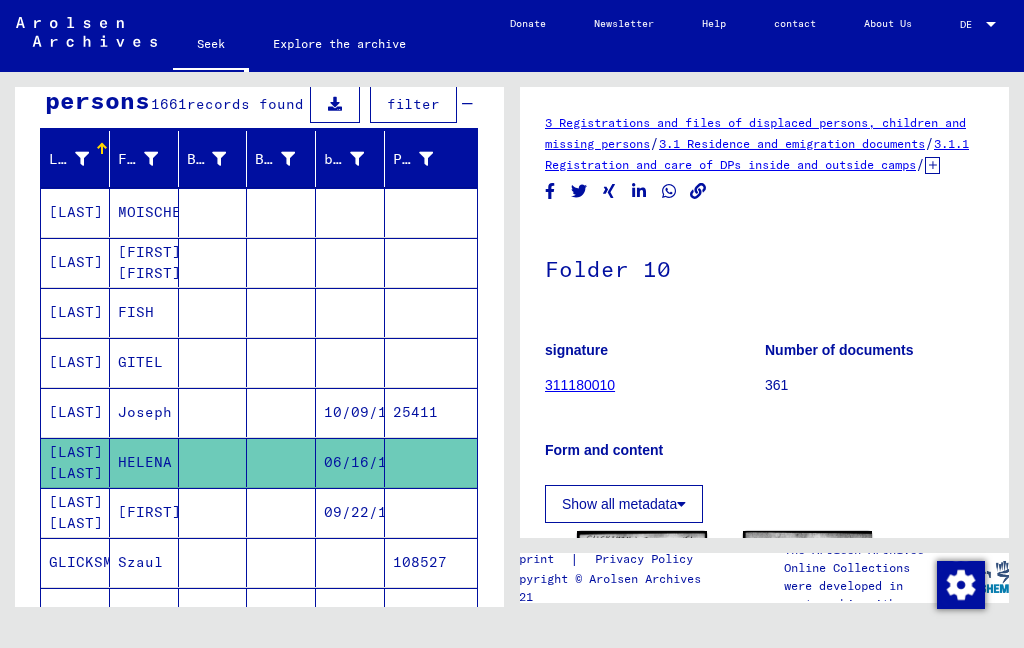 click 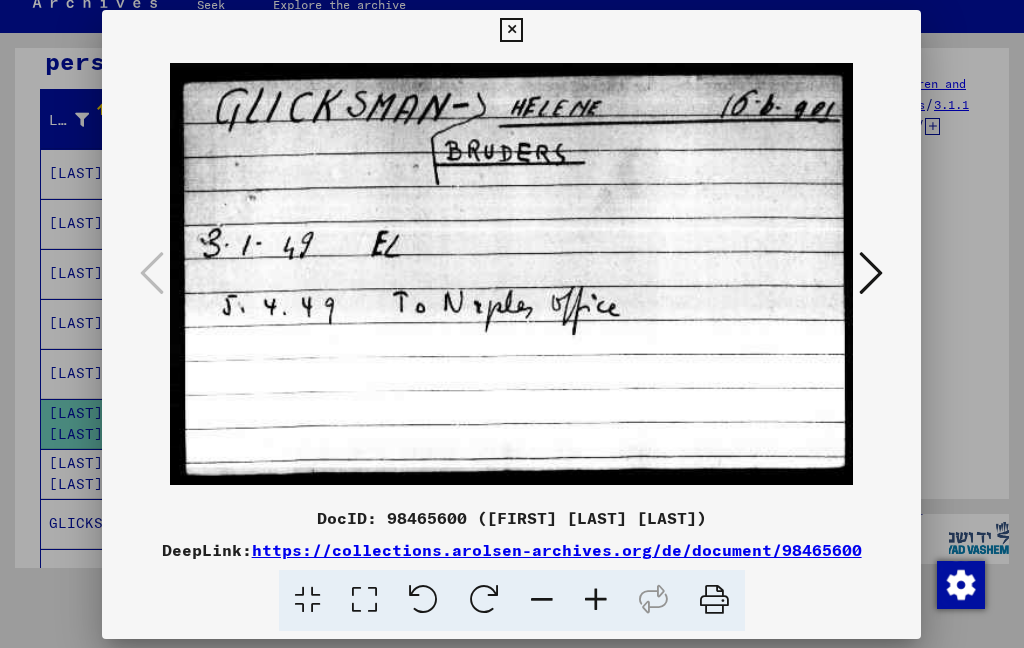 scroll, scrollTop: 682, scrollLeft: 0, axis: vertical 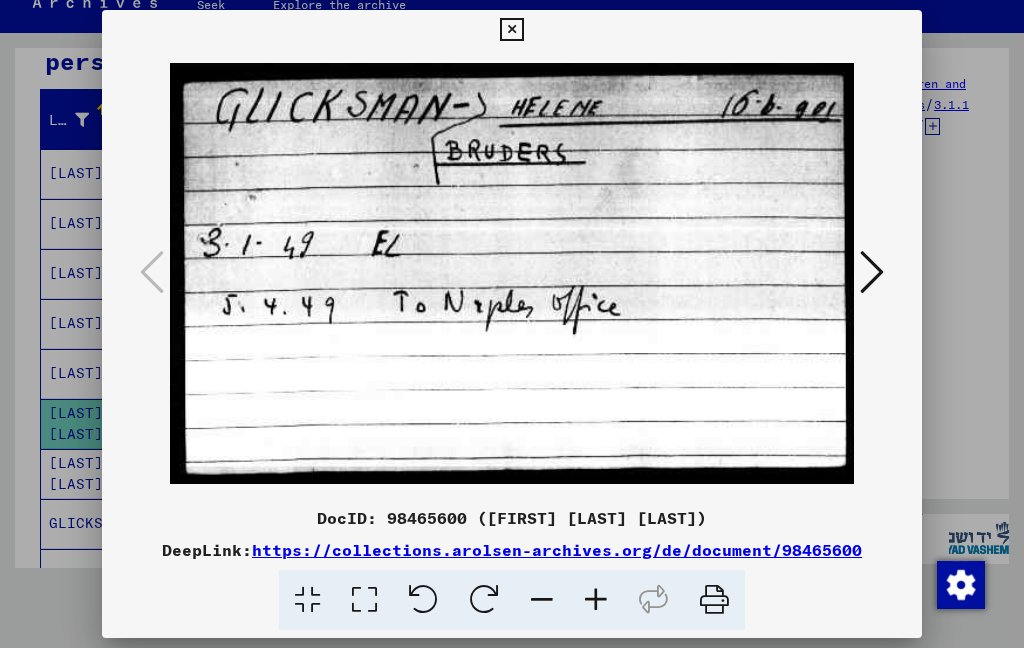 click at bounding box center (872, 273) 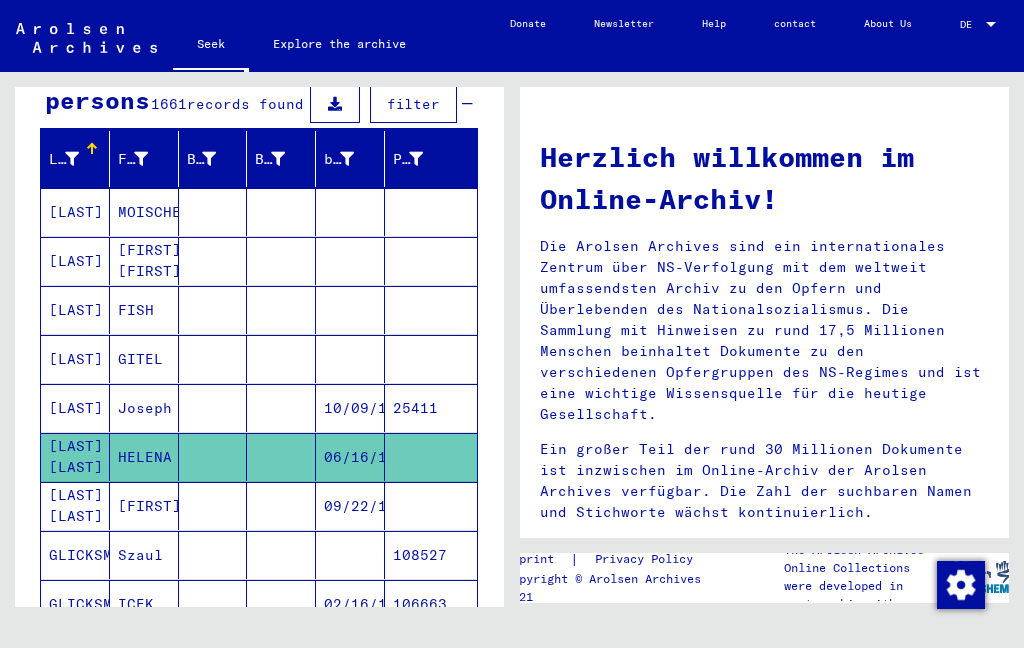 scroll, scrollTop: 39, scrollLeft: 0, axis: vertical 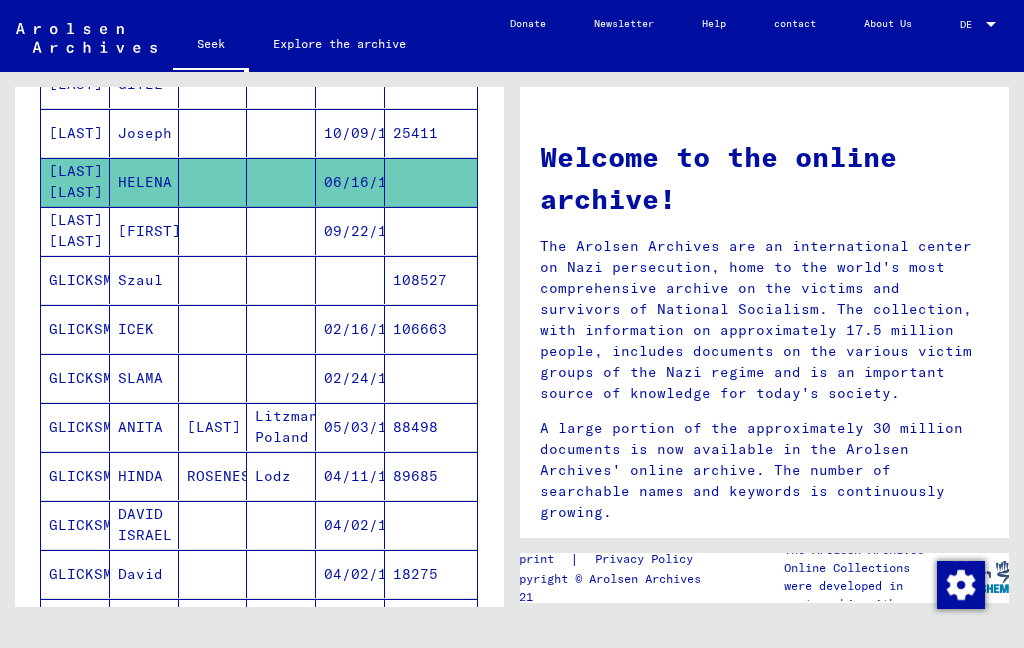 click on "89685" at bounding box center (431, 525) 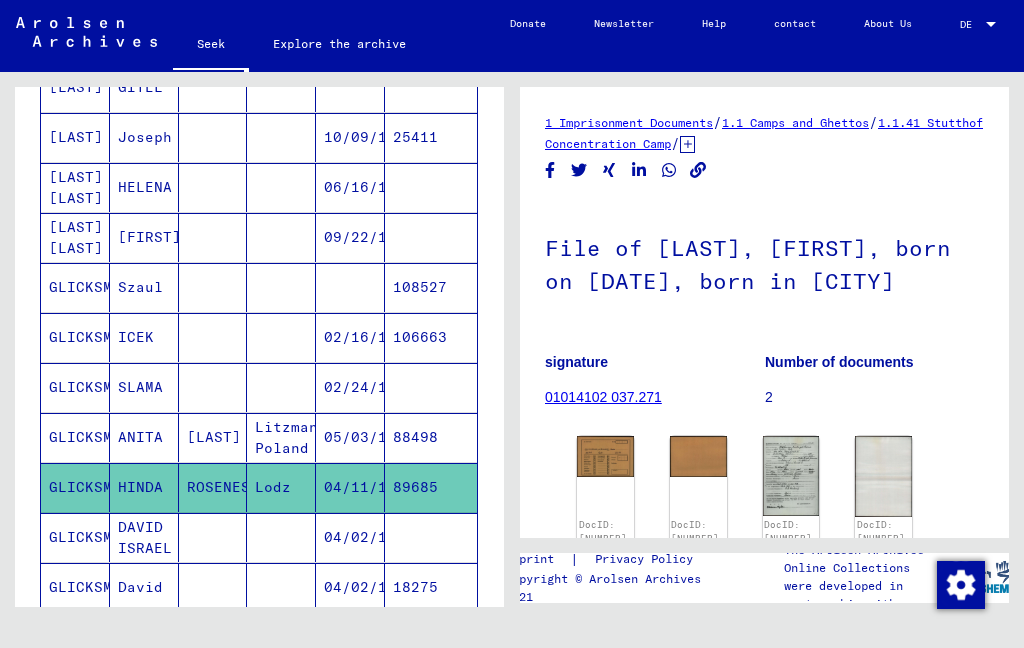 scroll, scrollTop: 0, scrollLeft: 0, axis: both 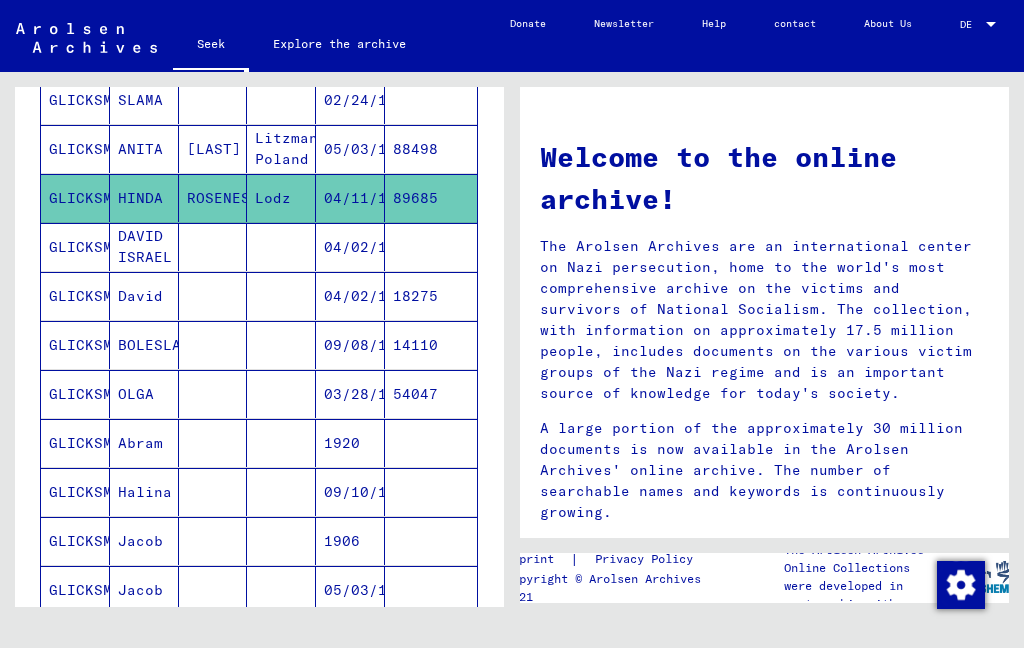 click at bounding box center [431, 541] 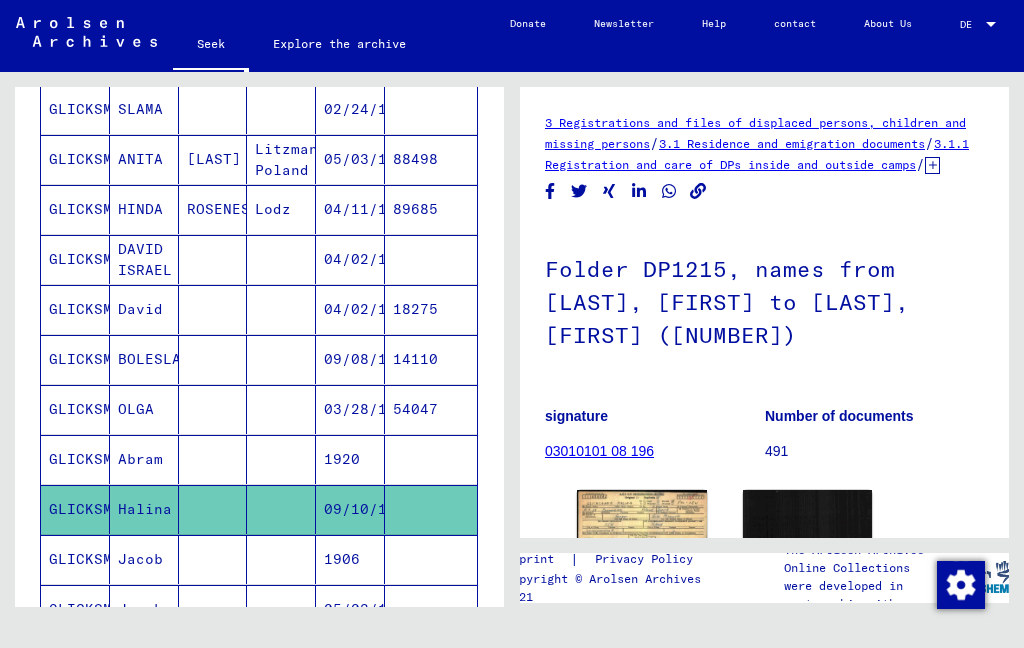 scroll, scrollTop: 0, scrollLeft: 0, axis: both 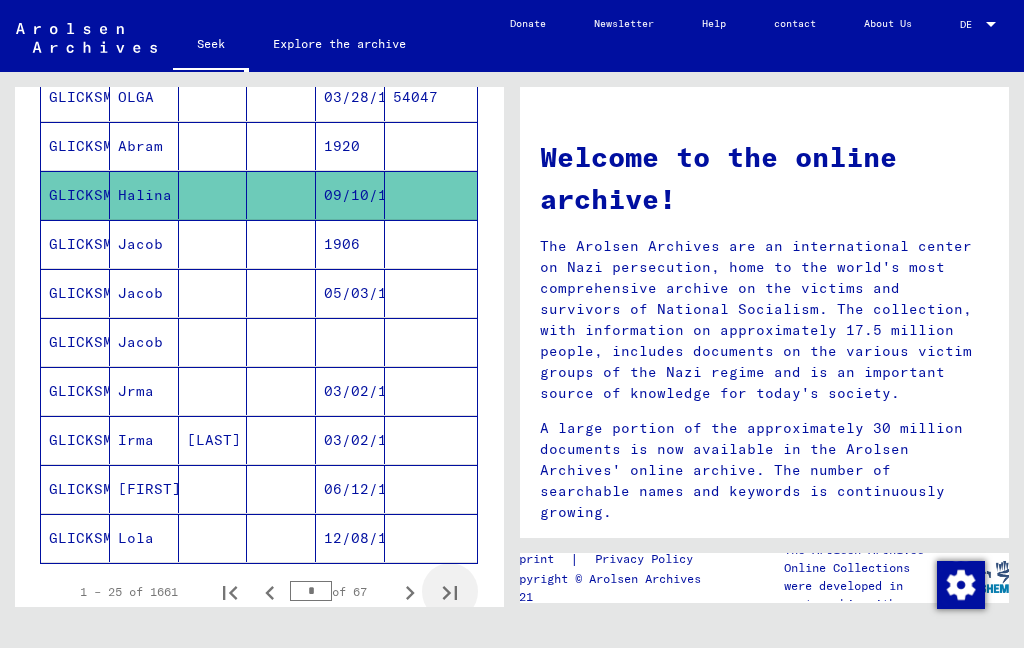 click 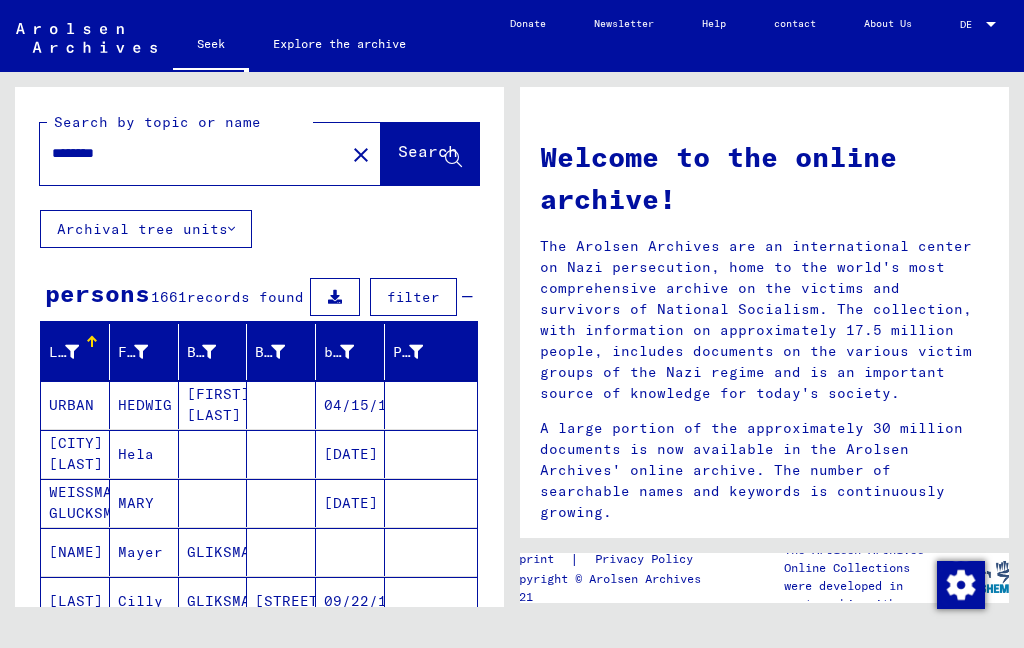 scroll, scrollTop: 0, scrollLeft: 0, axis: both 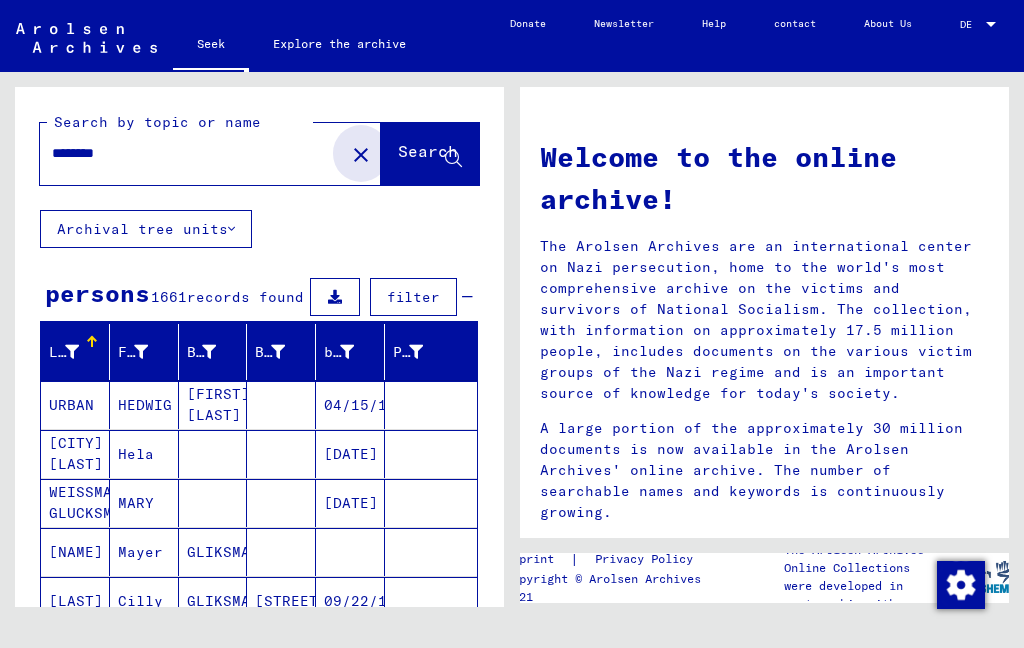 click on "close" 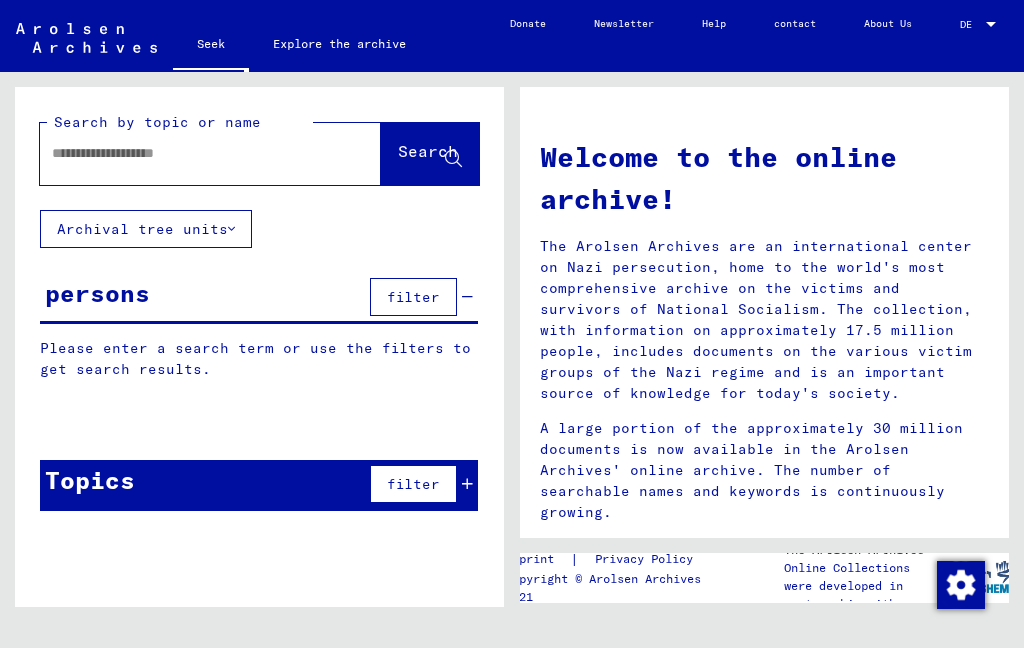 click at bounding box center (186, 153) 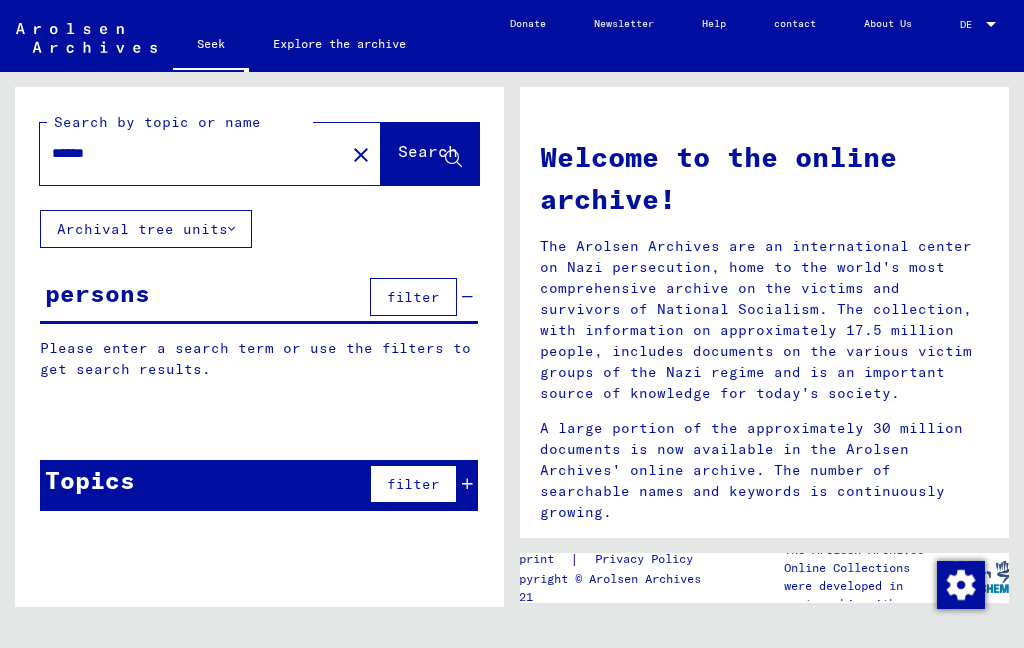 type on "******" 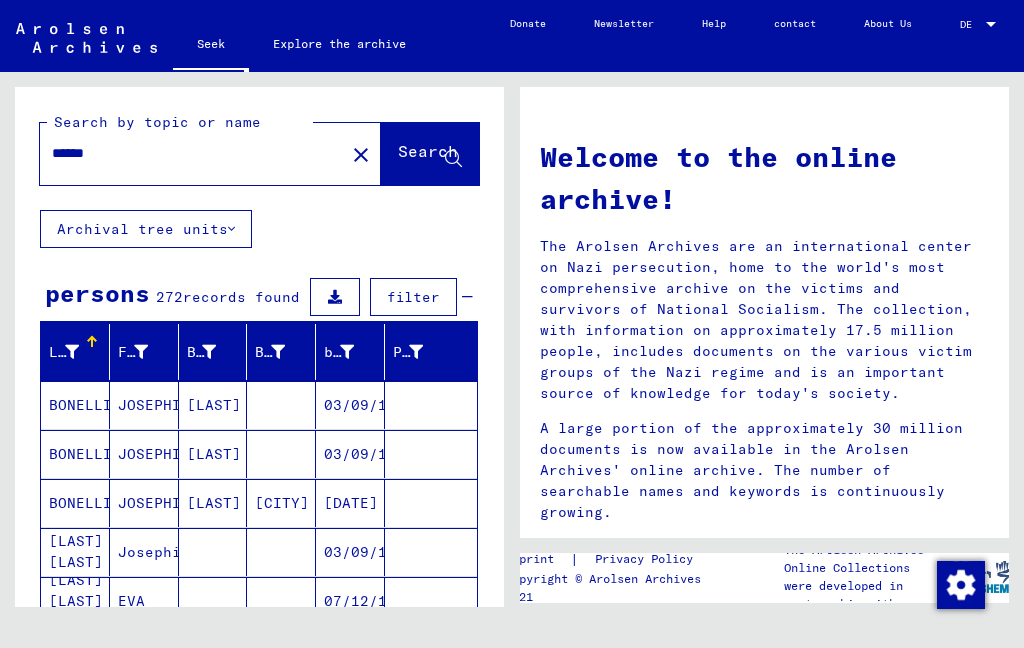 type 